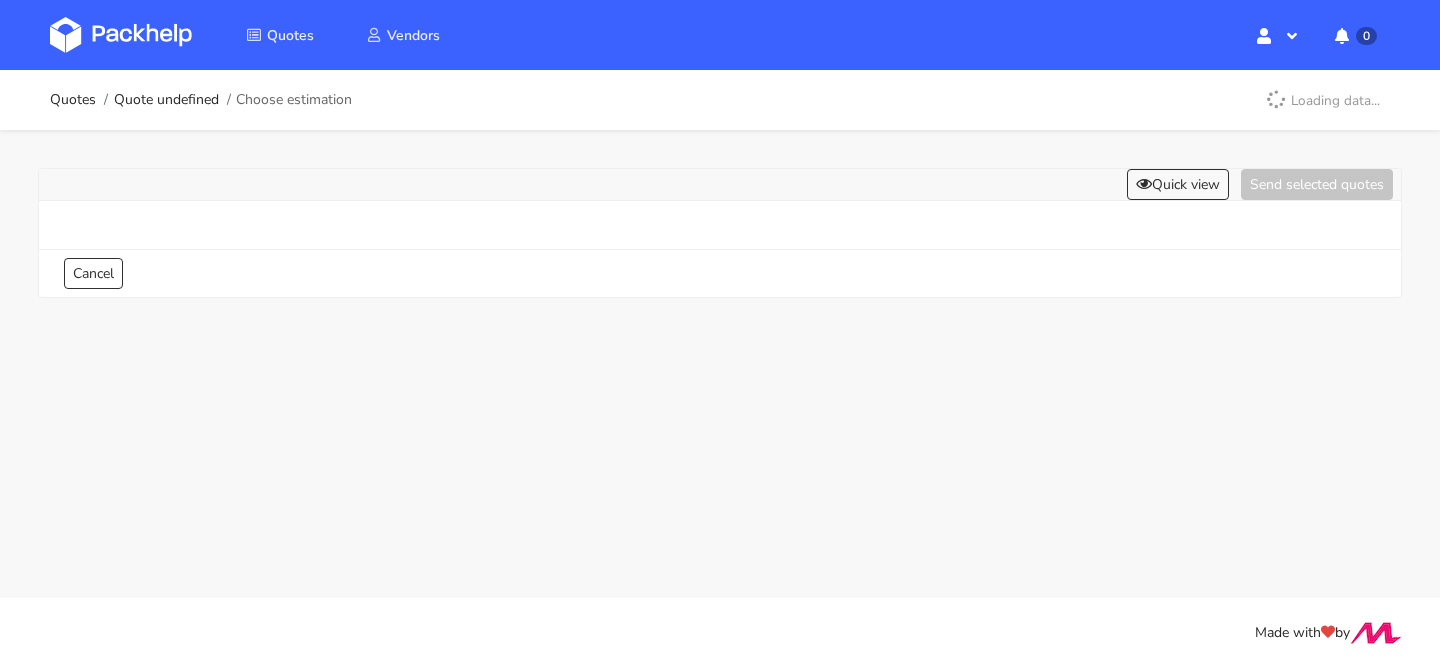 scroll, scrollTop: 0, scrollLeft: 0, axis: both 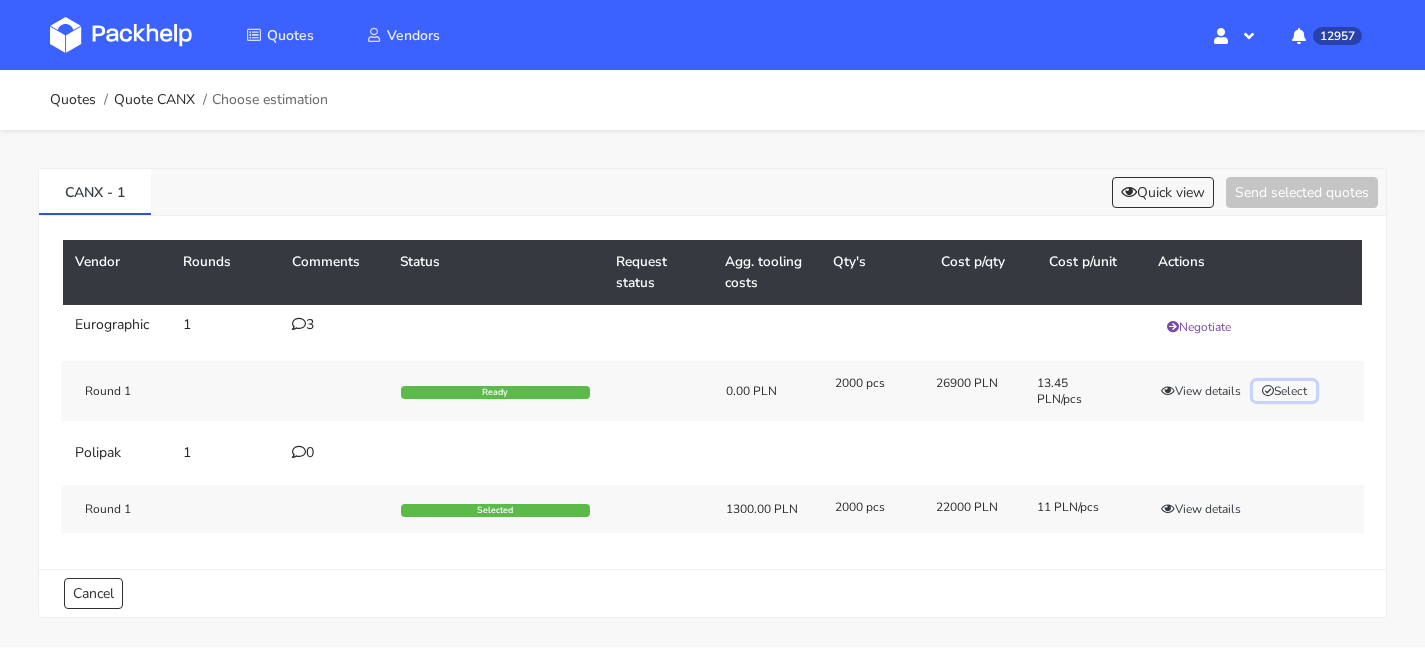 click on "Select" at bounding box center (1284, 391) 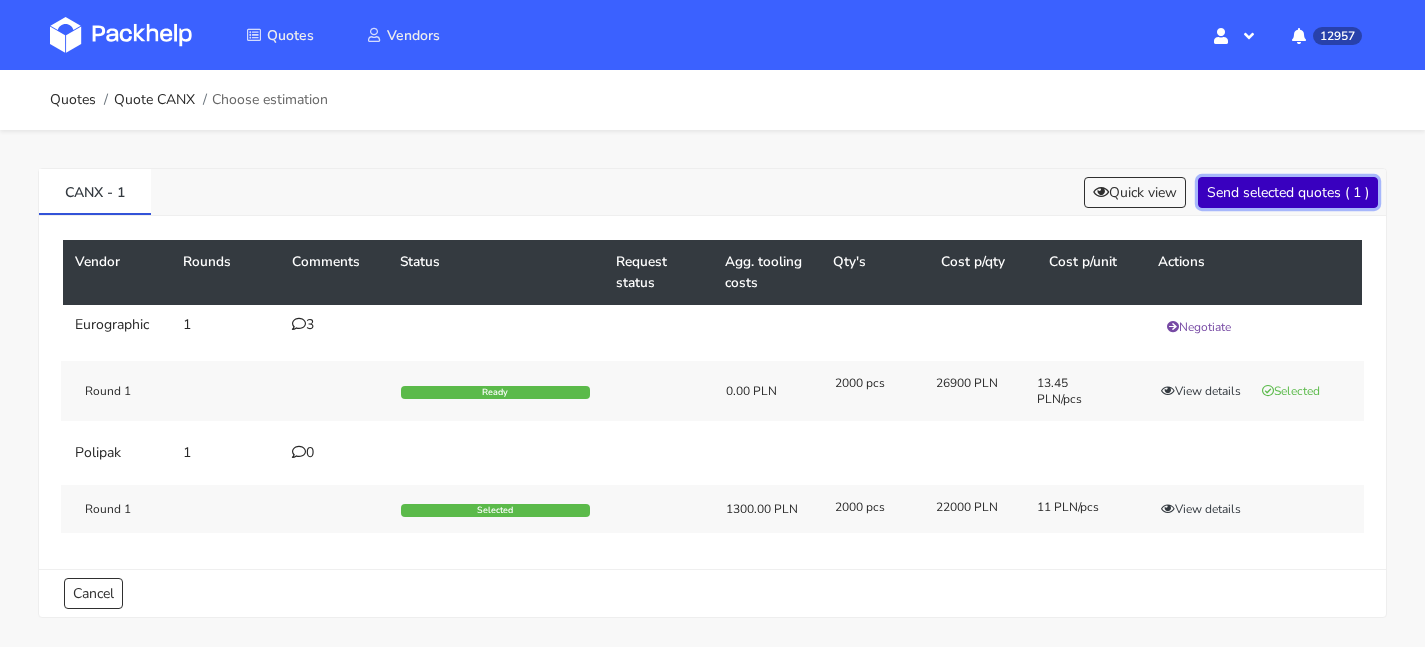 click on "Send selected quotes
( 1 )" at bounding box center [1288, 192] 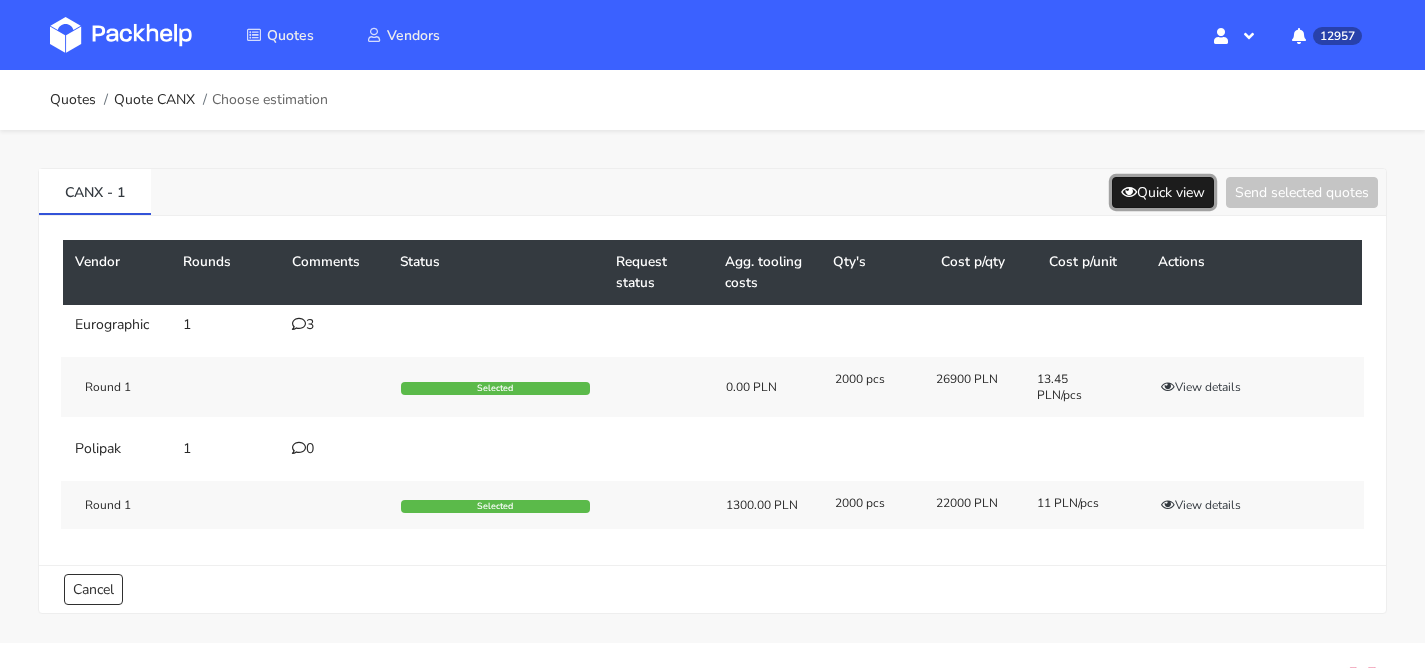 click on "Quick view" at bounding box center [1163, 192] 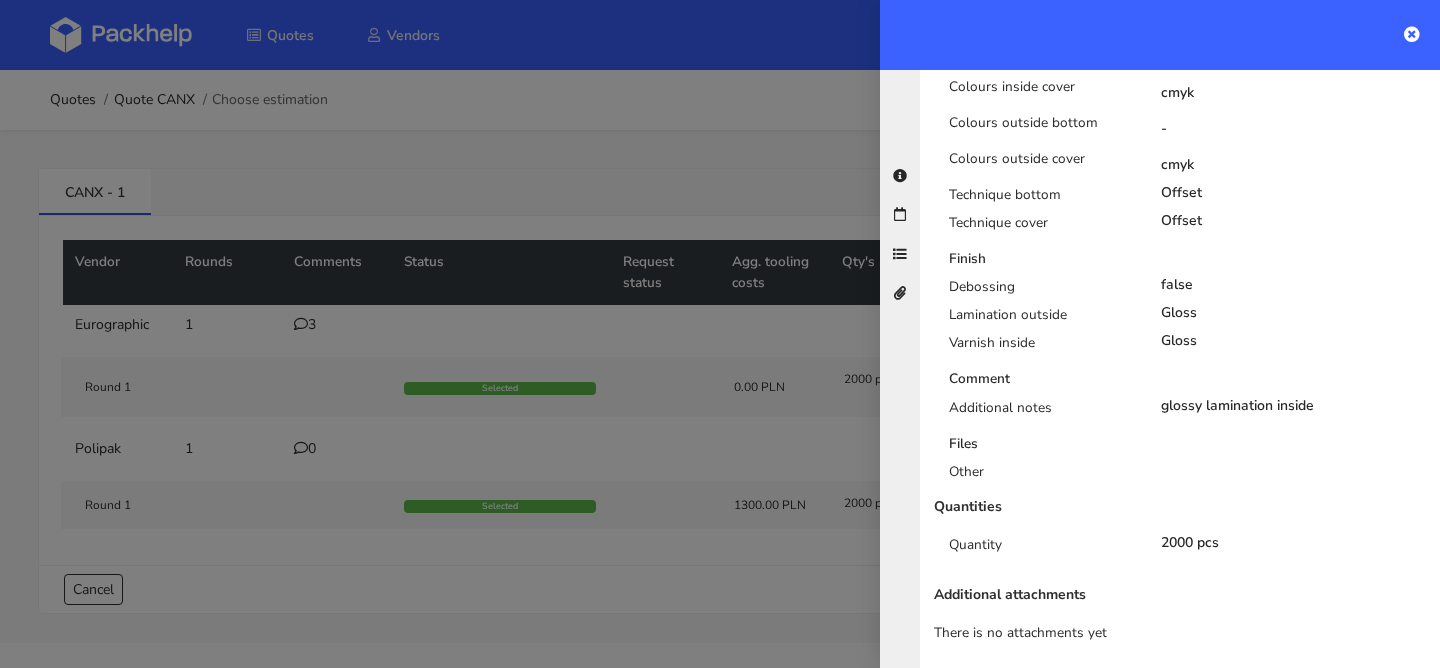 scroll, scrollTop: 1039, scrollLeft: 0, axis: vertical 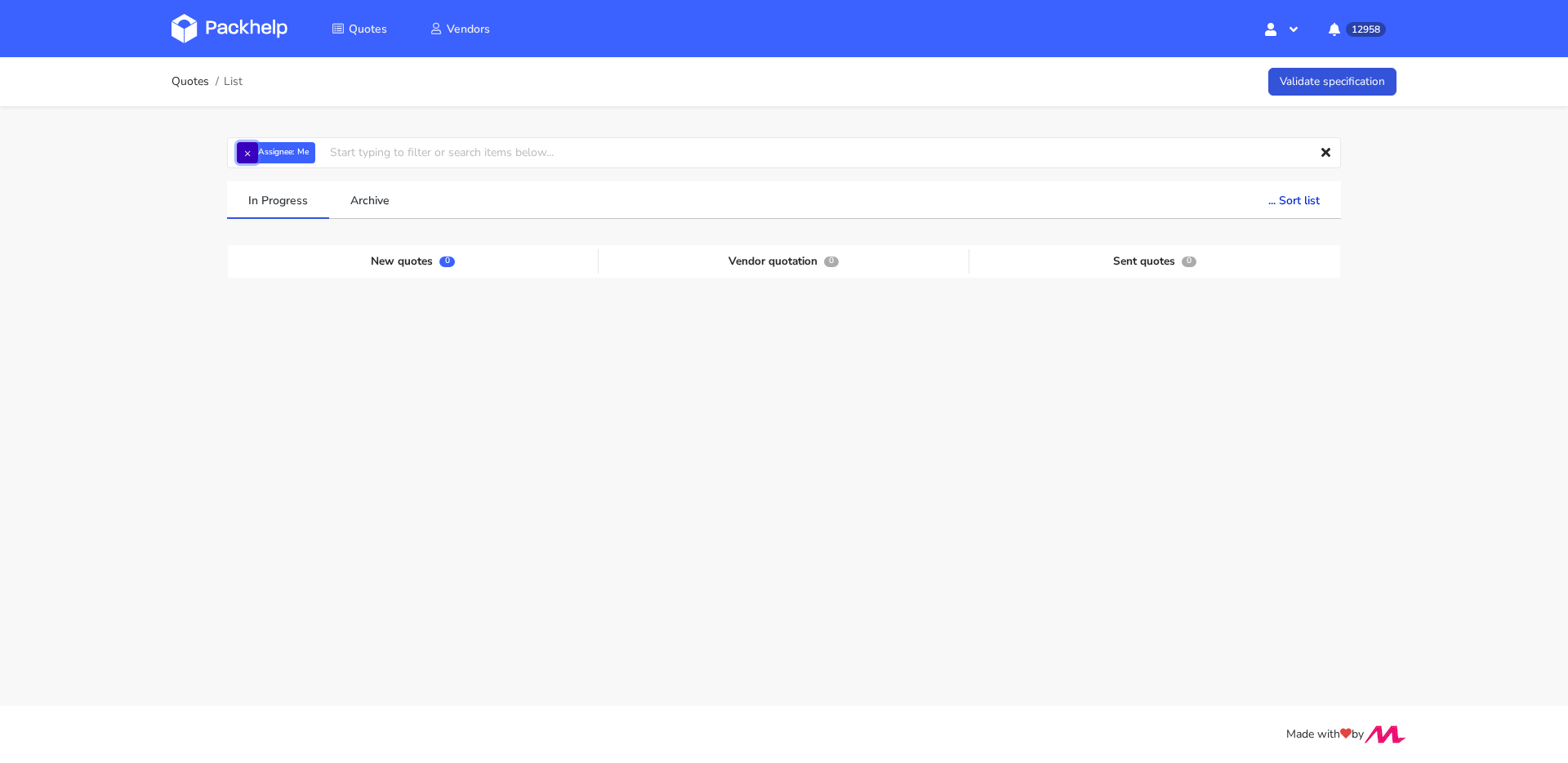click on "×" at bounding box center (247, 153) 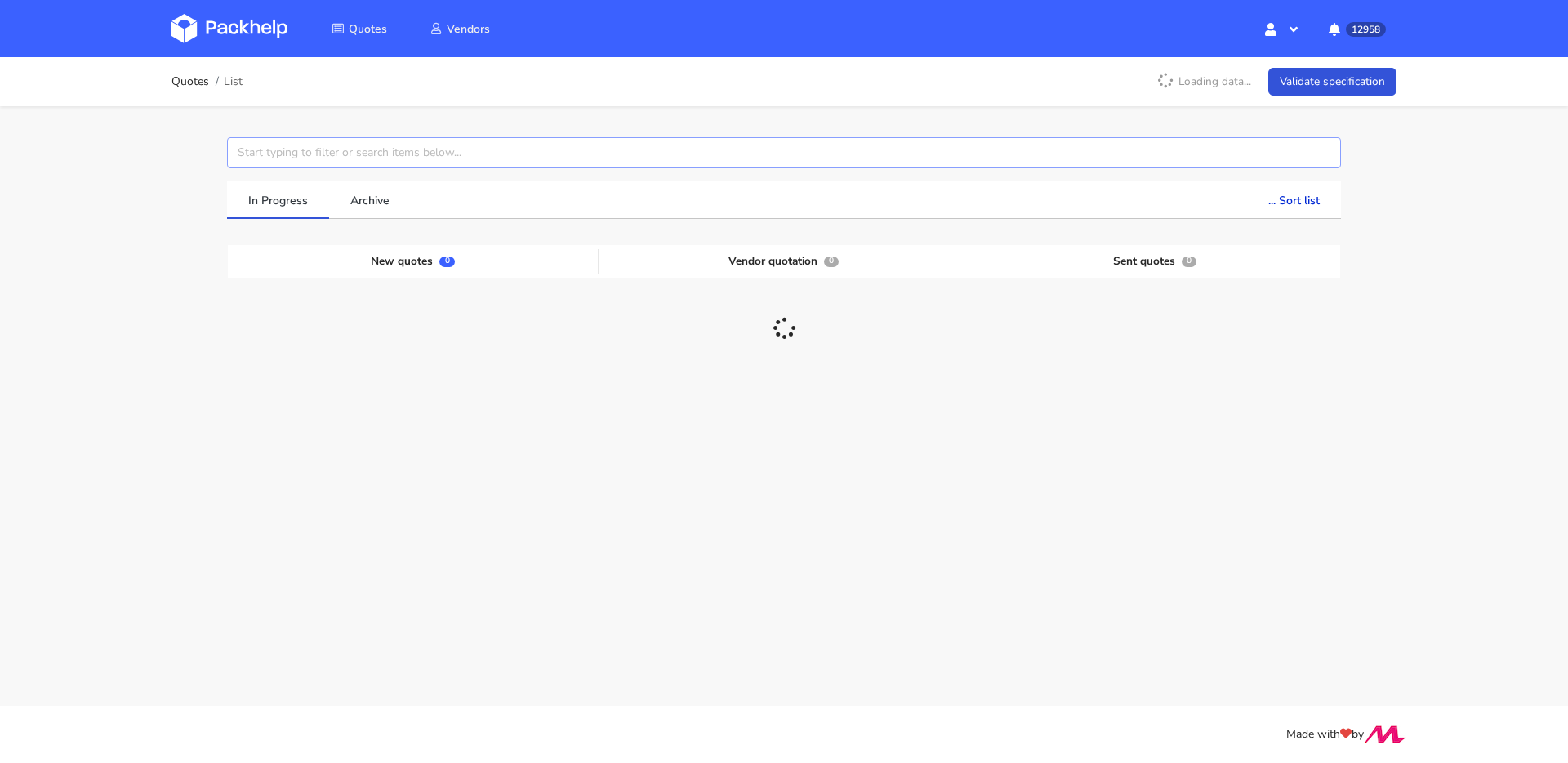 click at bounding box center [784, 153] 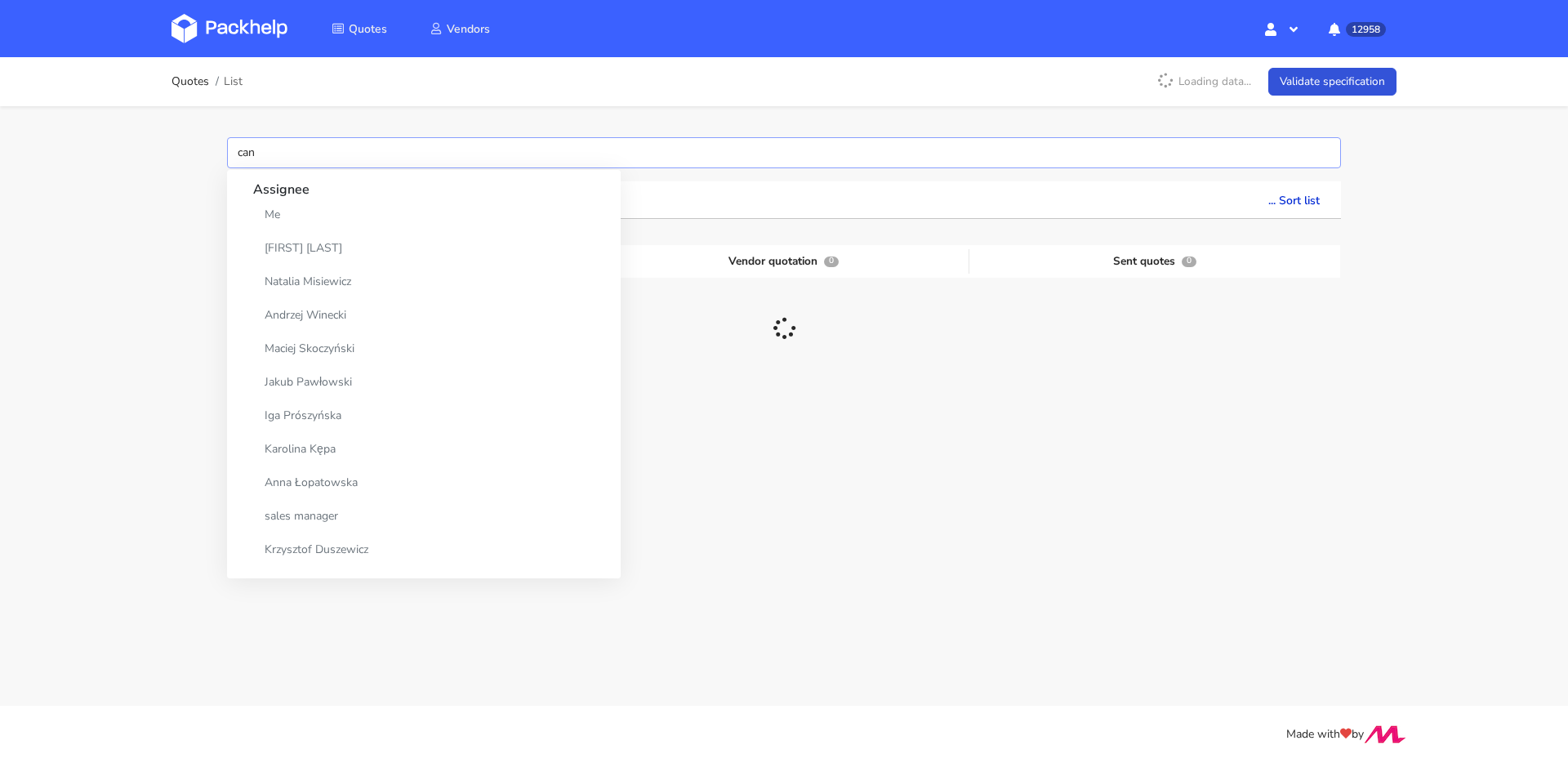 type on "canx" 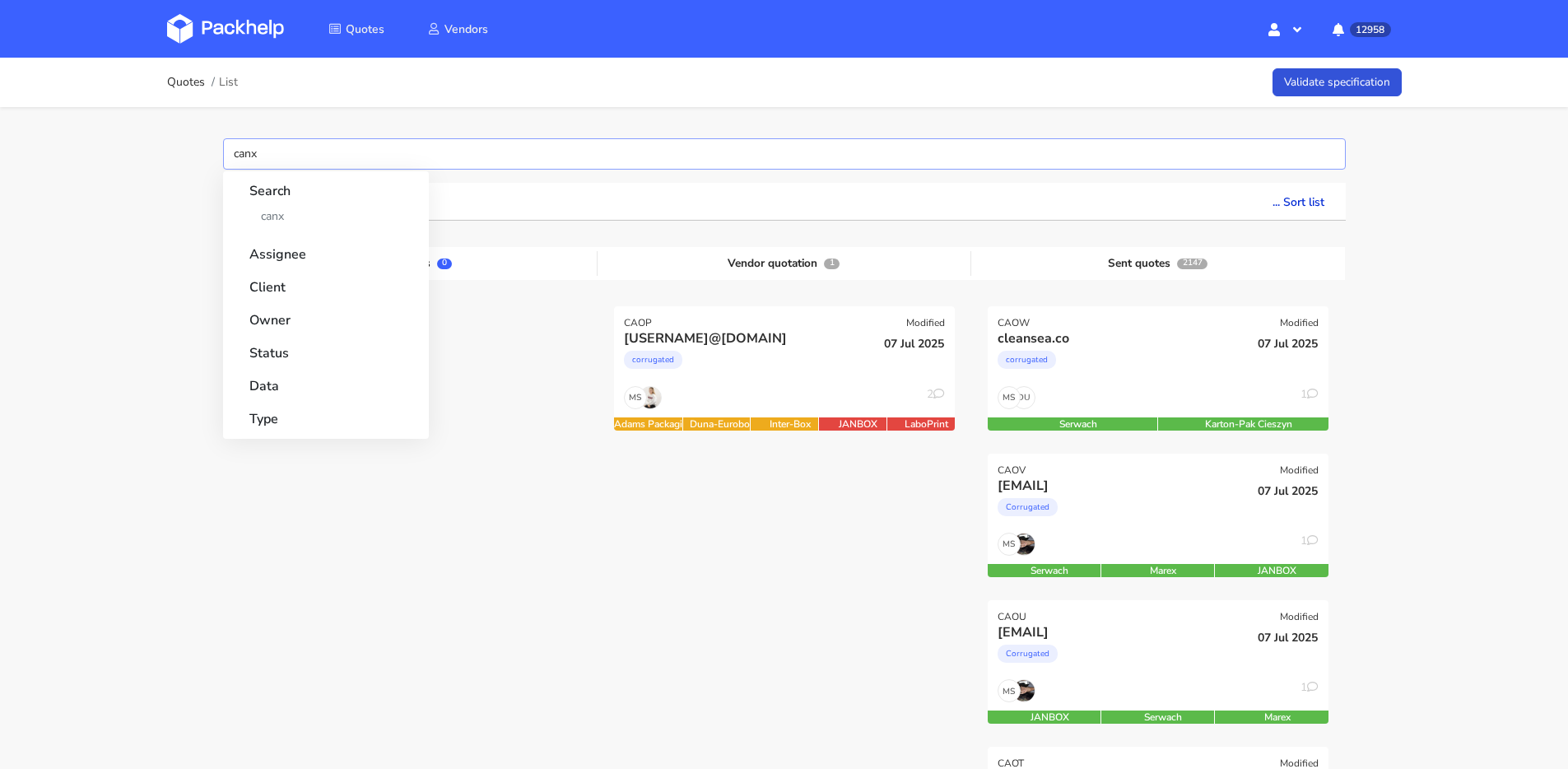 type 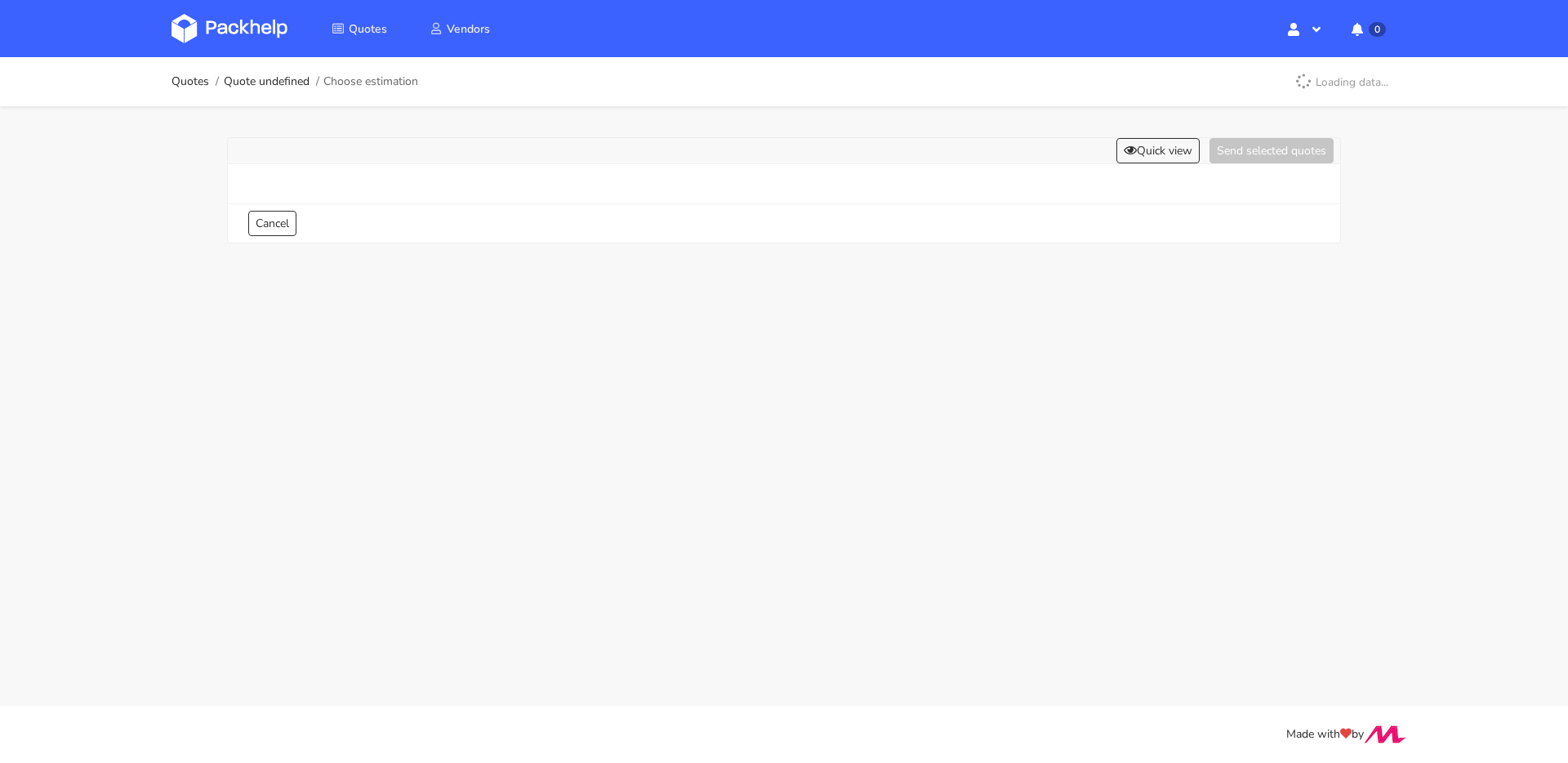 scroll, scrollTop: 0, scrollLeft: 0, axis: both 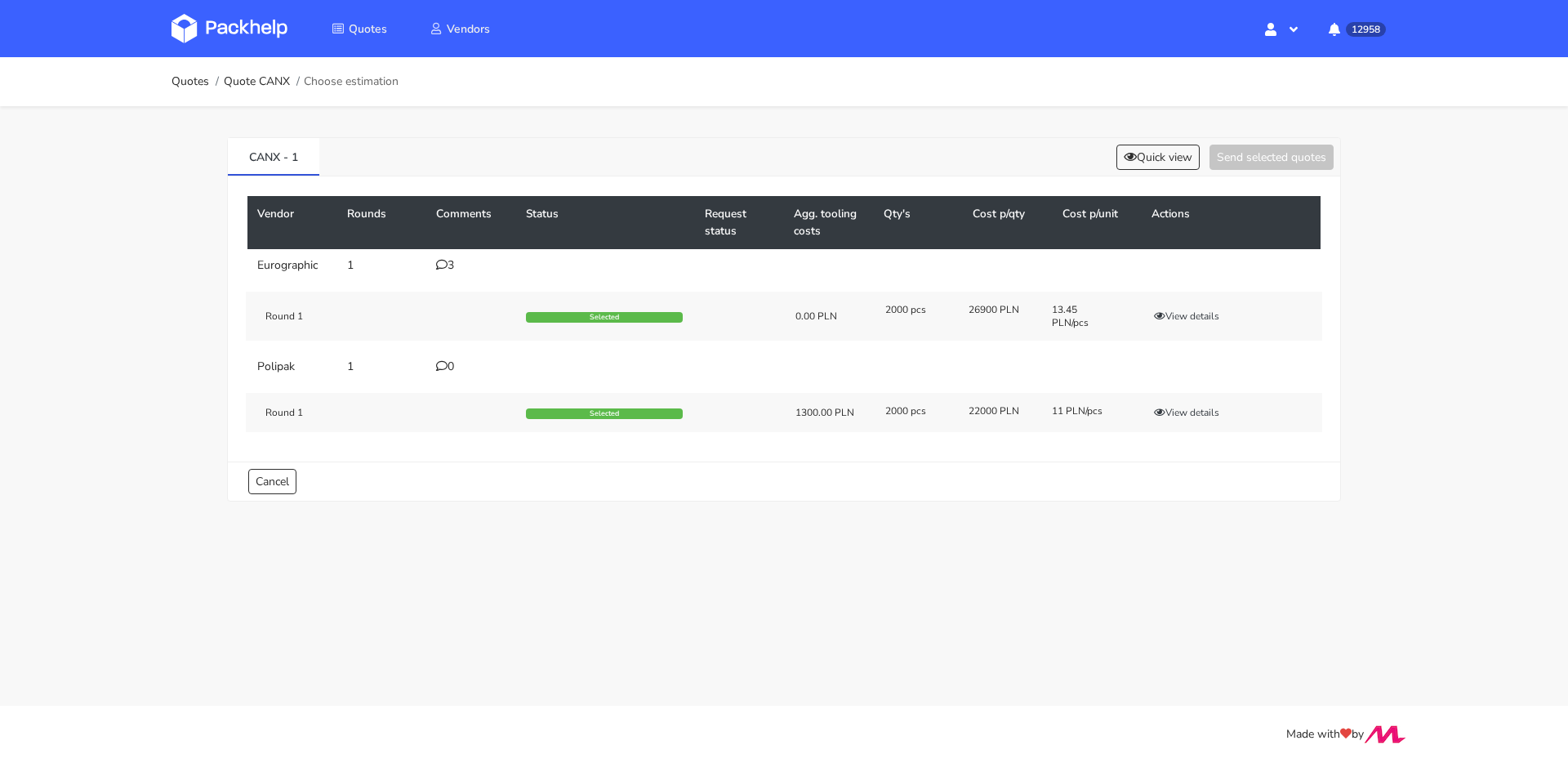 click on "2000 pcs
26900 PLN
13.45 PLN/pcs
View details" at bounding box center [1098, 316] 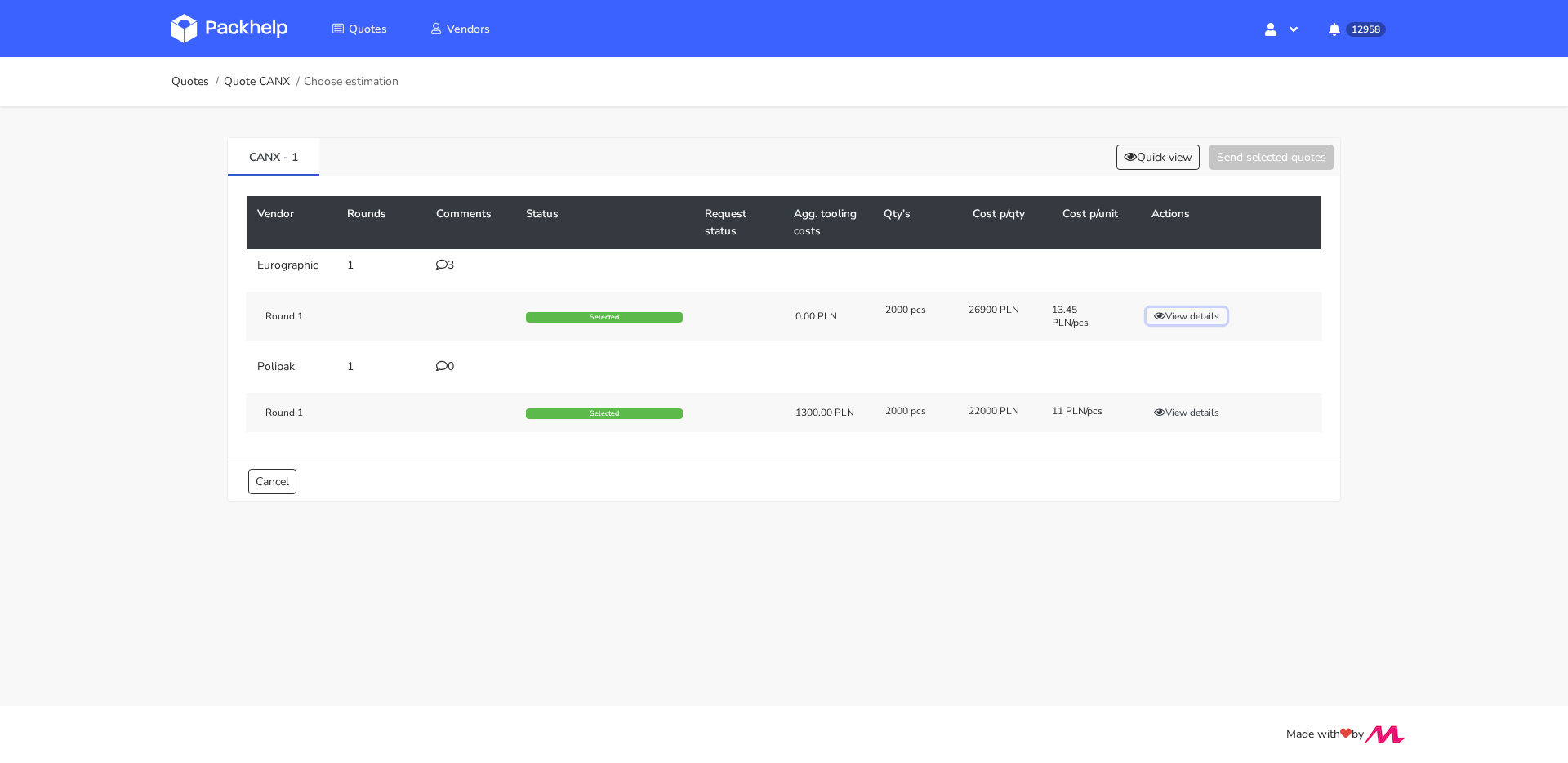 click on "View details" at bounding box center (1187, 316) 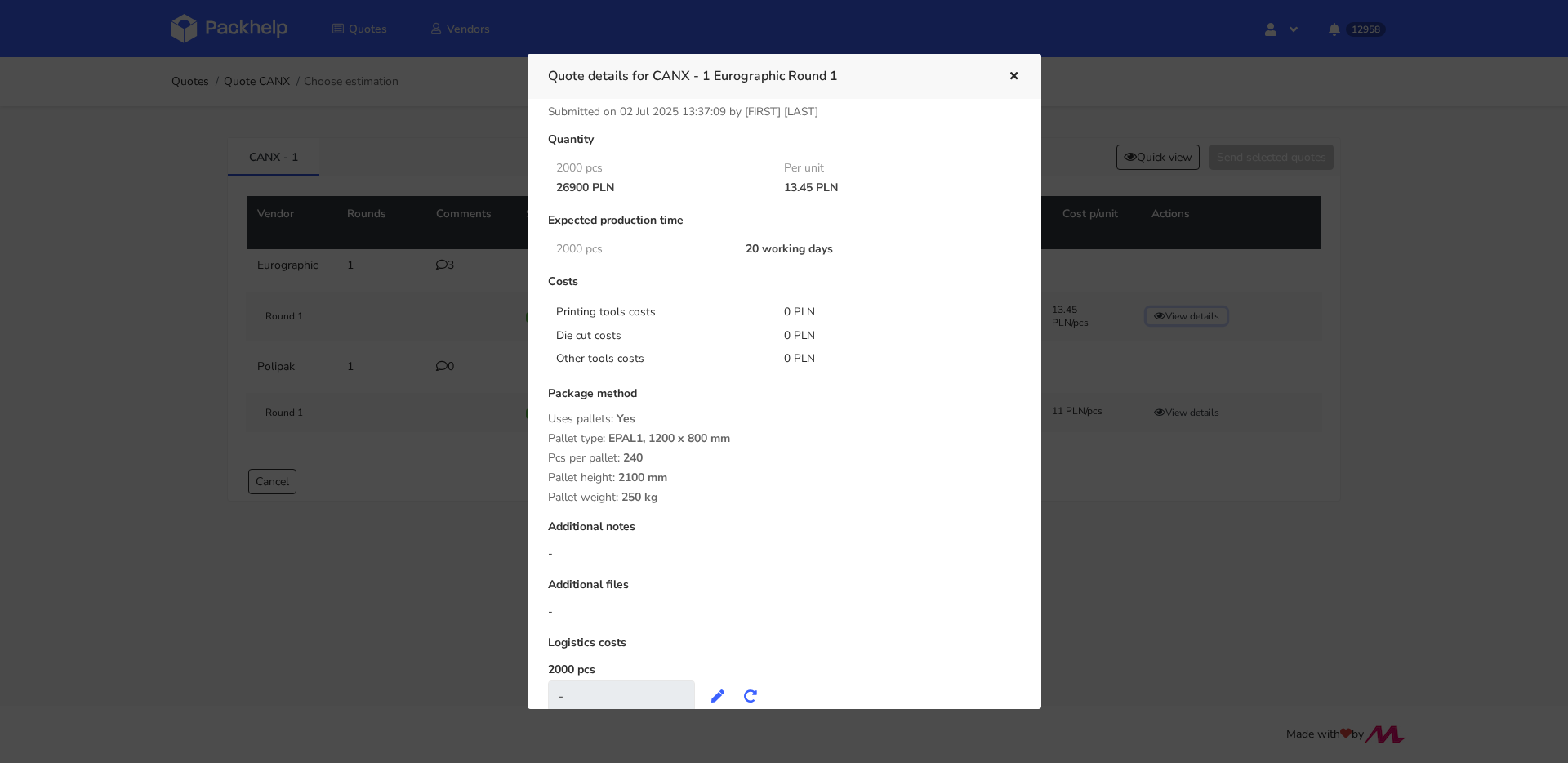scroll, scrollTop: 68, scrollLeft: 0, axis: vertical 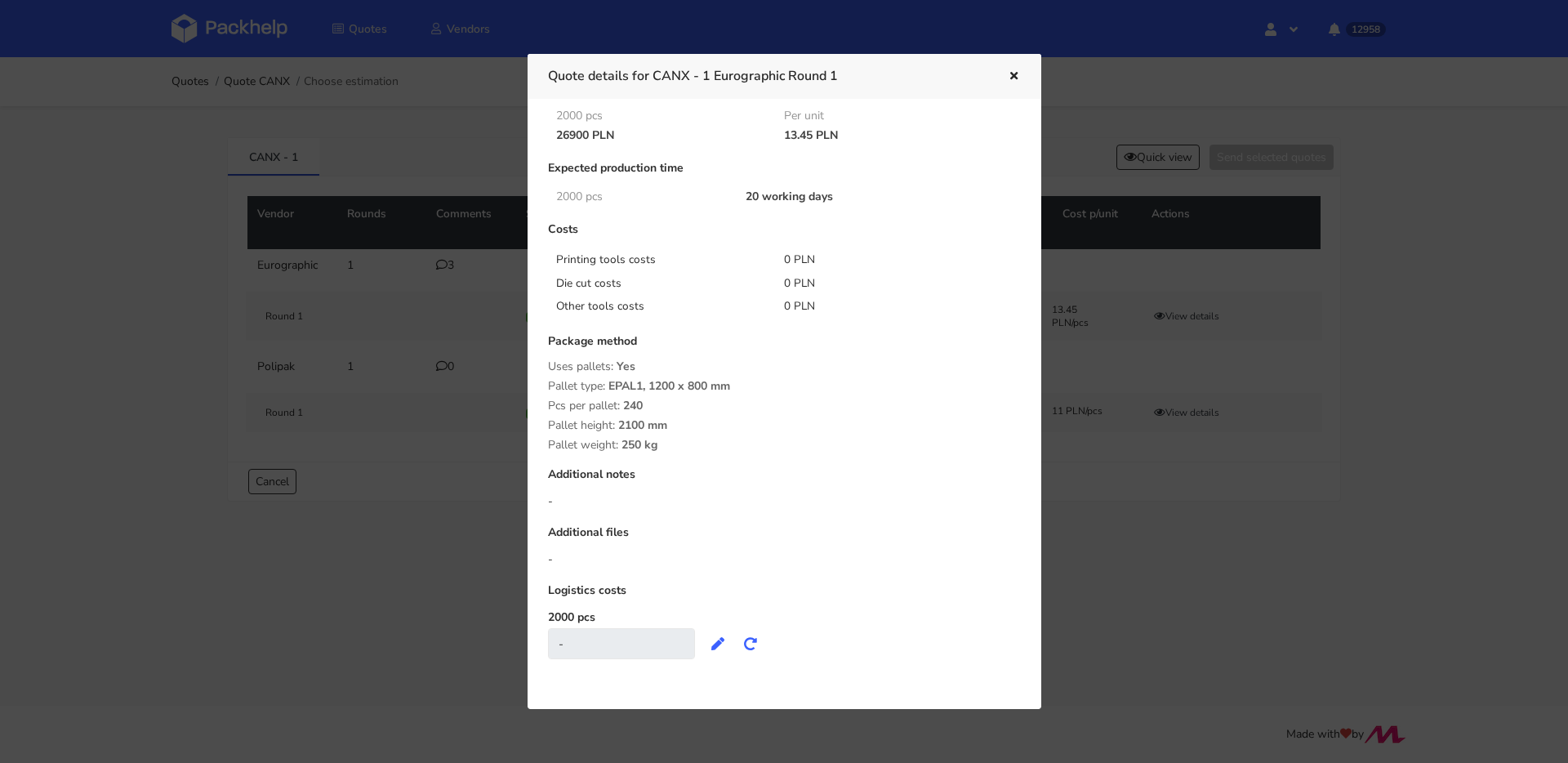 click at bounding box center [1013, 77] 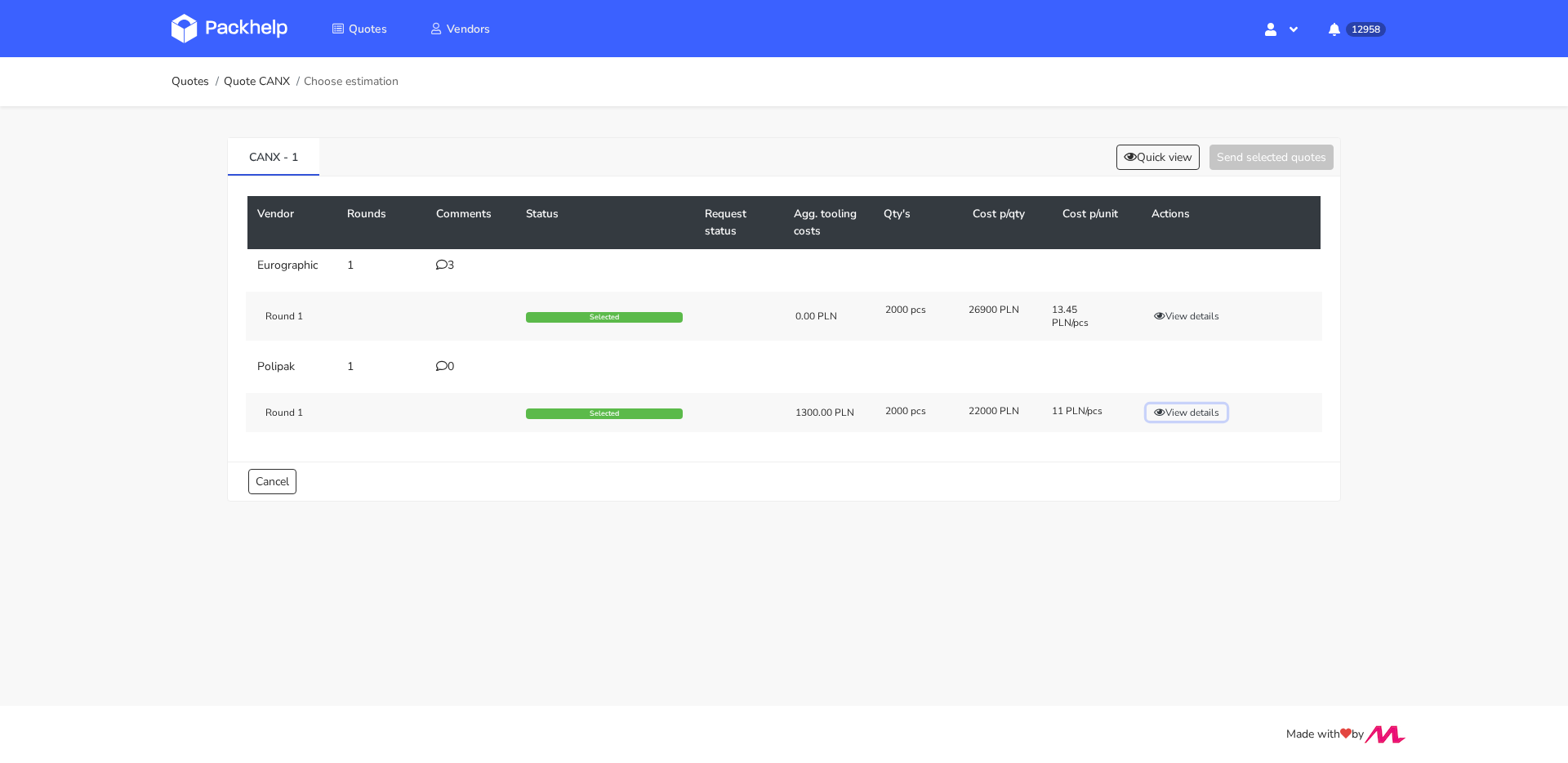 click on "View details" at bounding box center [1187, 316] 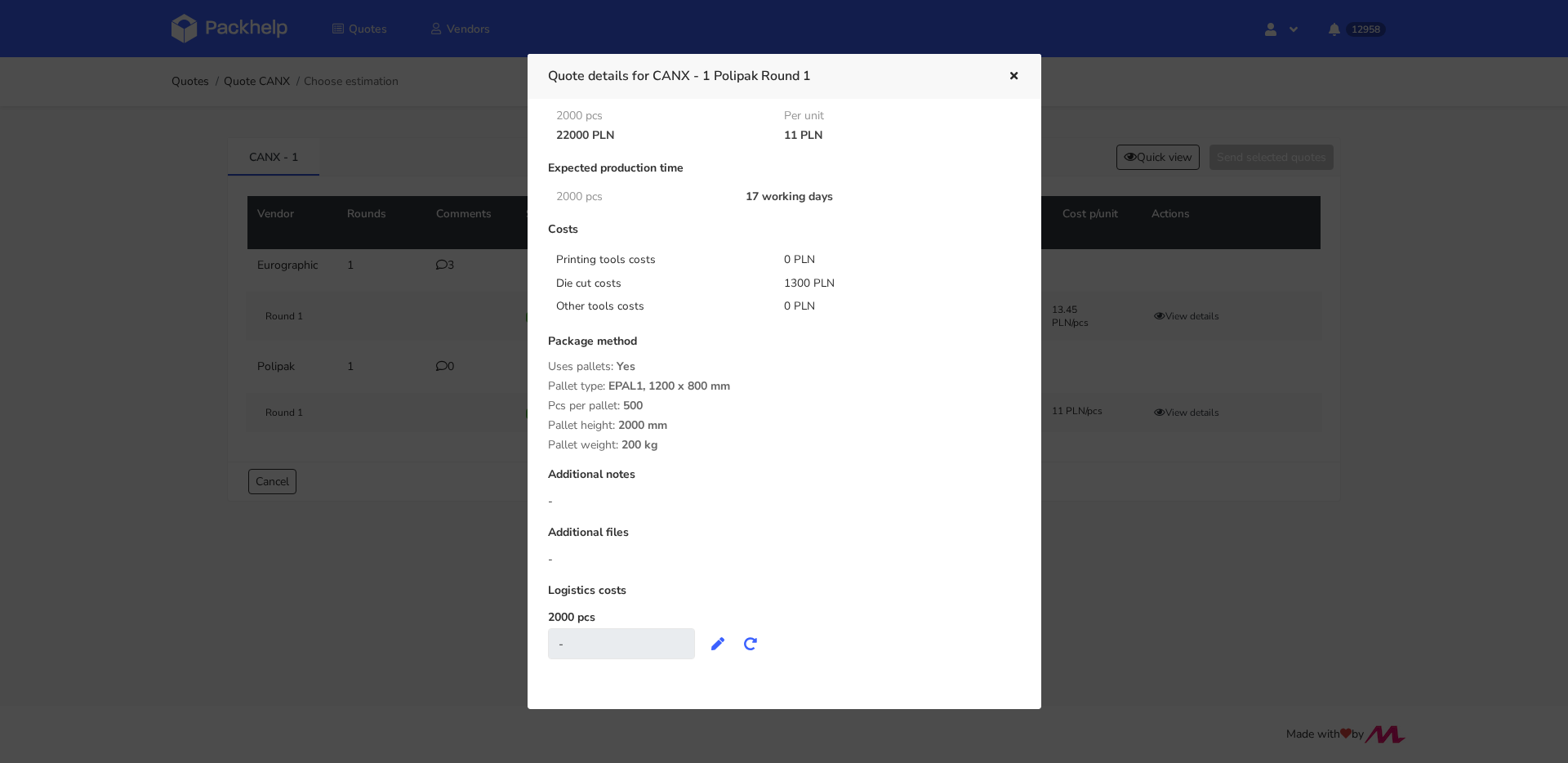 click at bounding box center (1013, 77) 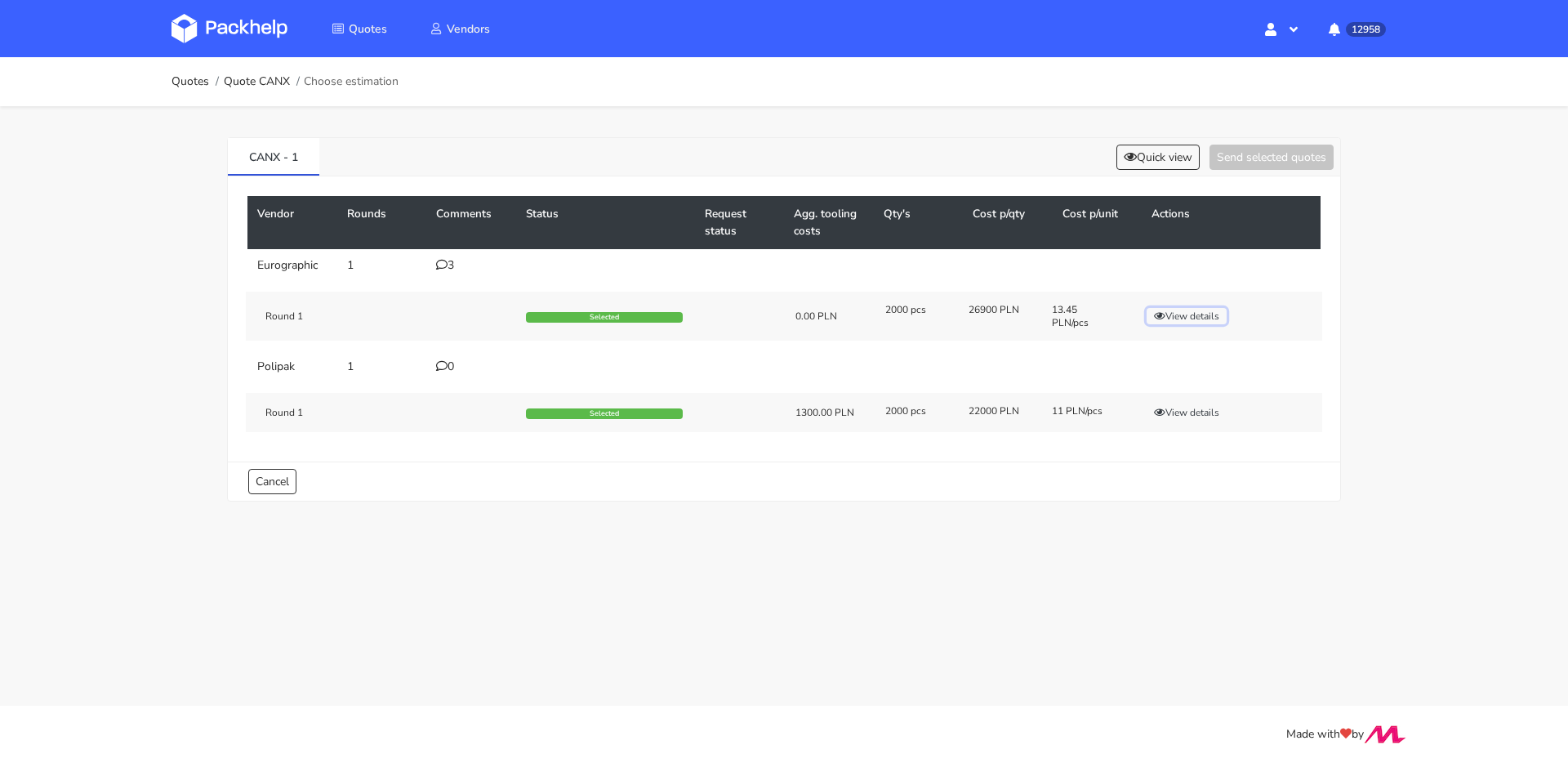click on "View details" at bounding box center (1187, 316) 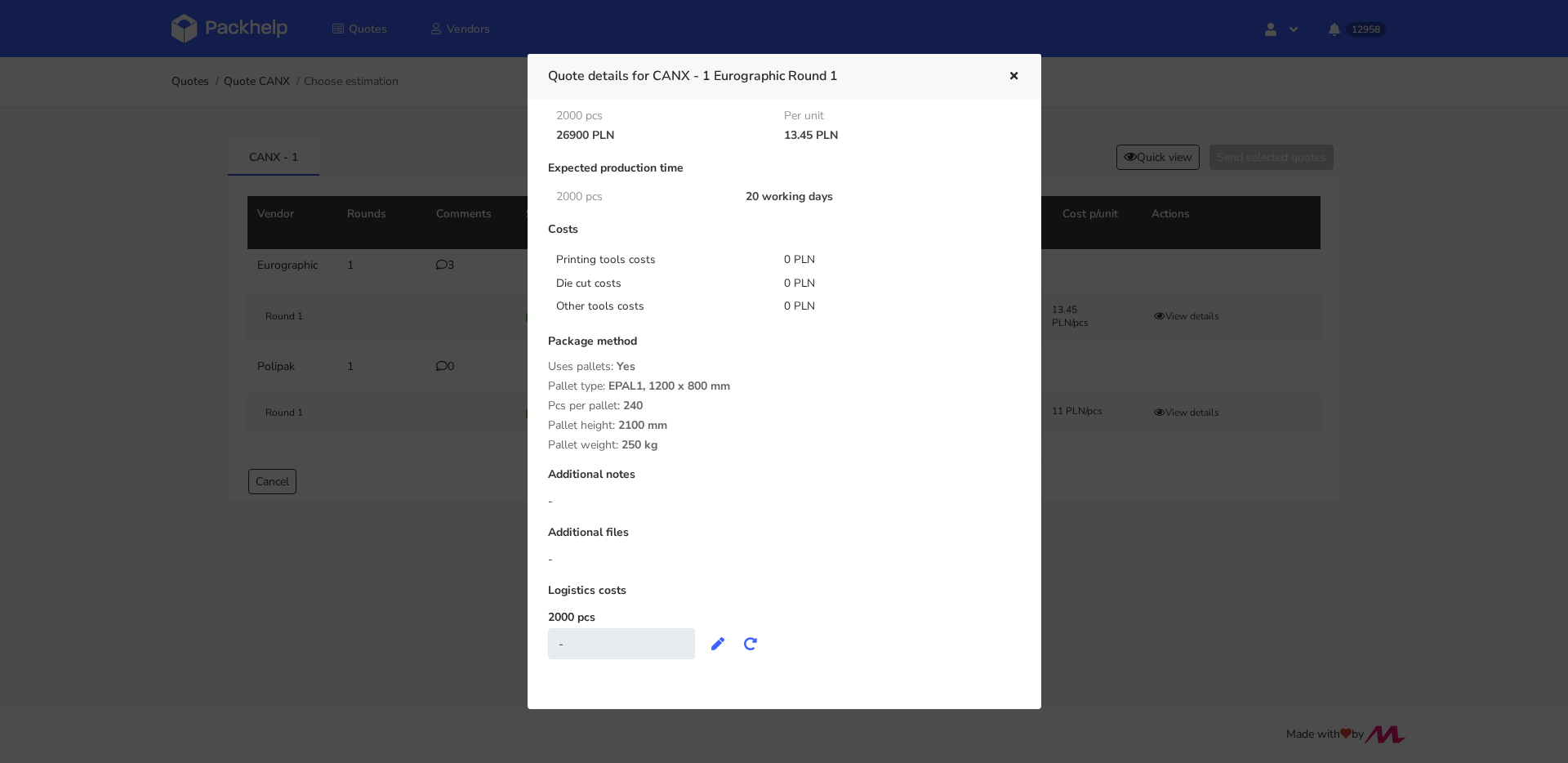 click at bounding box center [1013, 77] 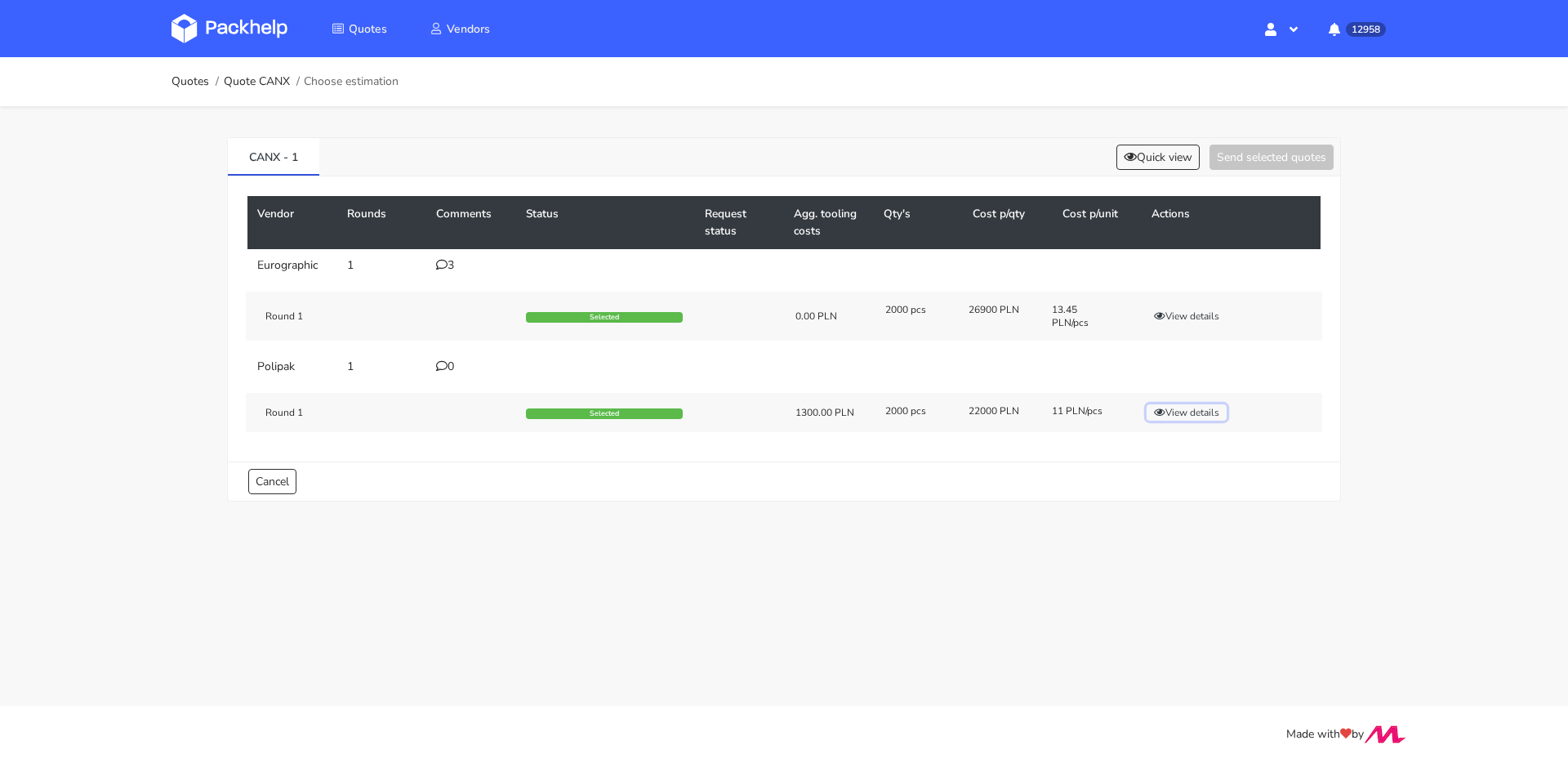 click on "View details" at bounding box center (1187, 316) 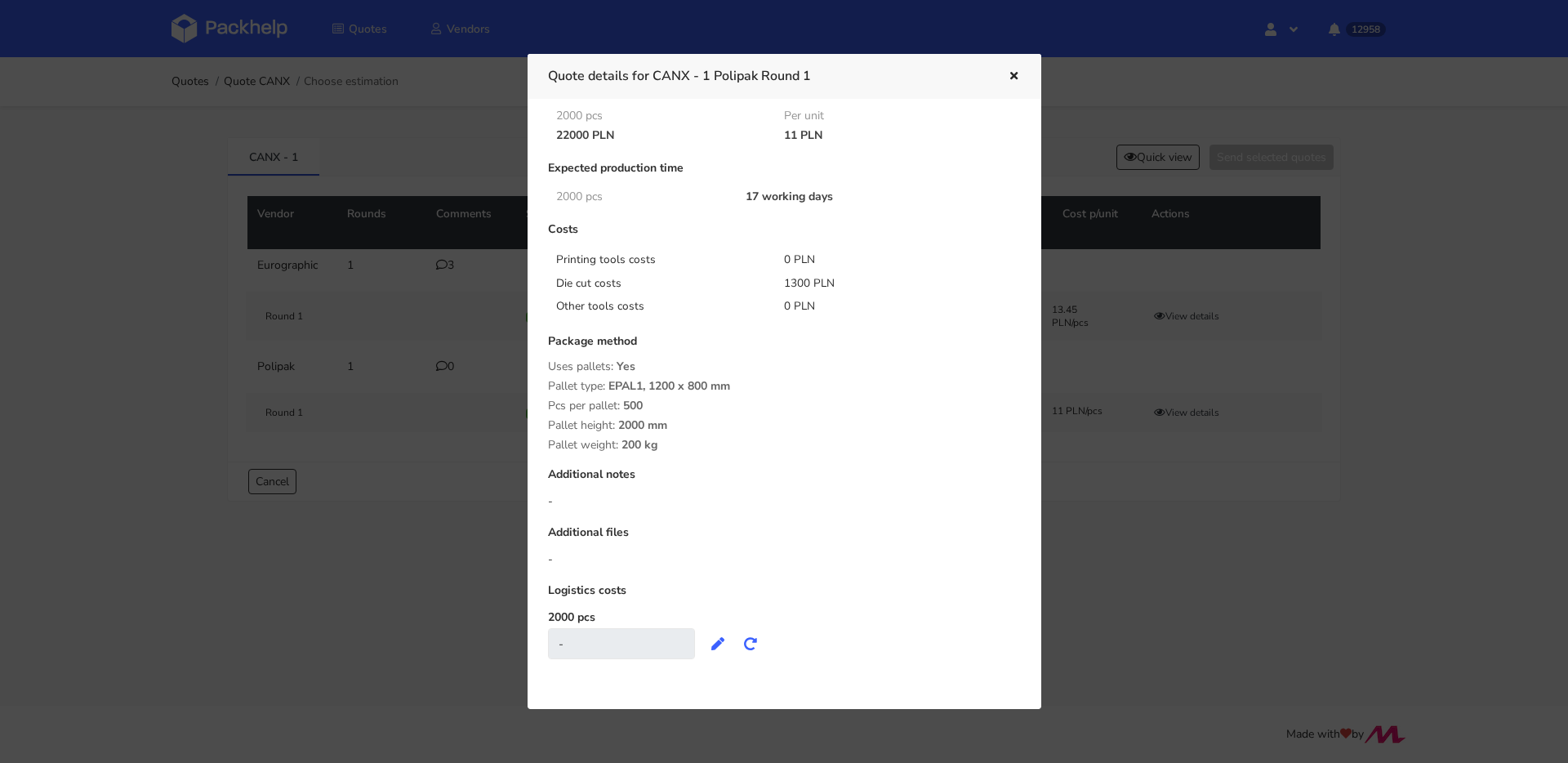 click at bounding box center [1013, 77] 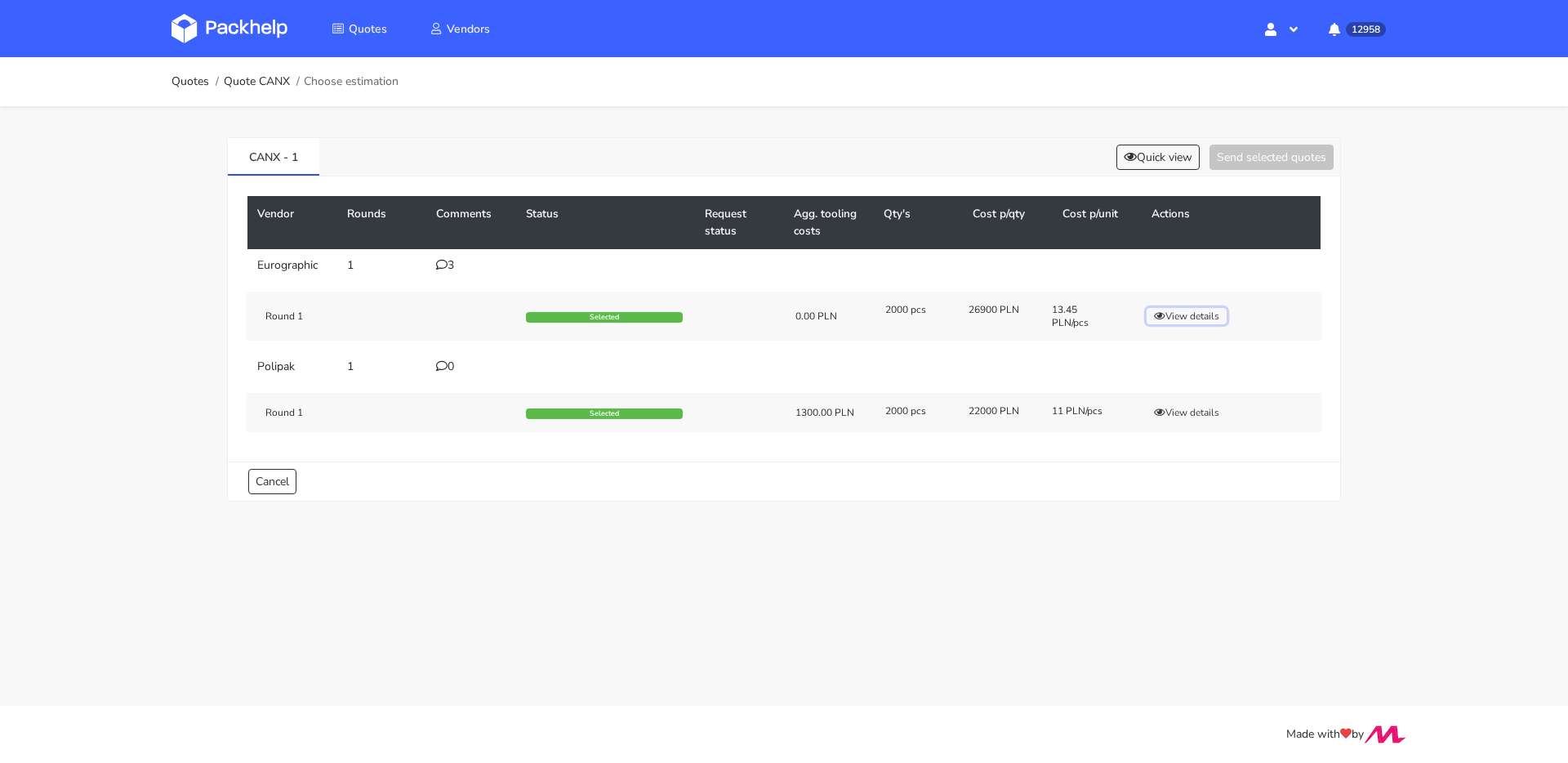 click on "View details" at bounding box center (1187, 316) 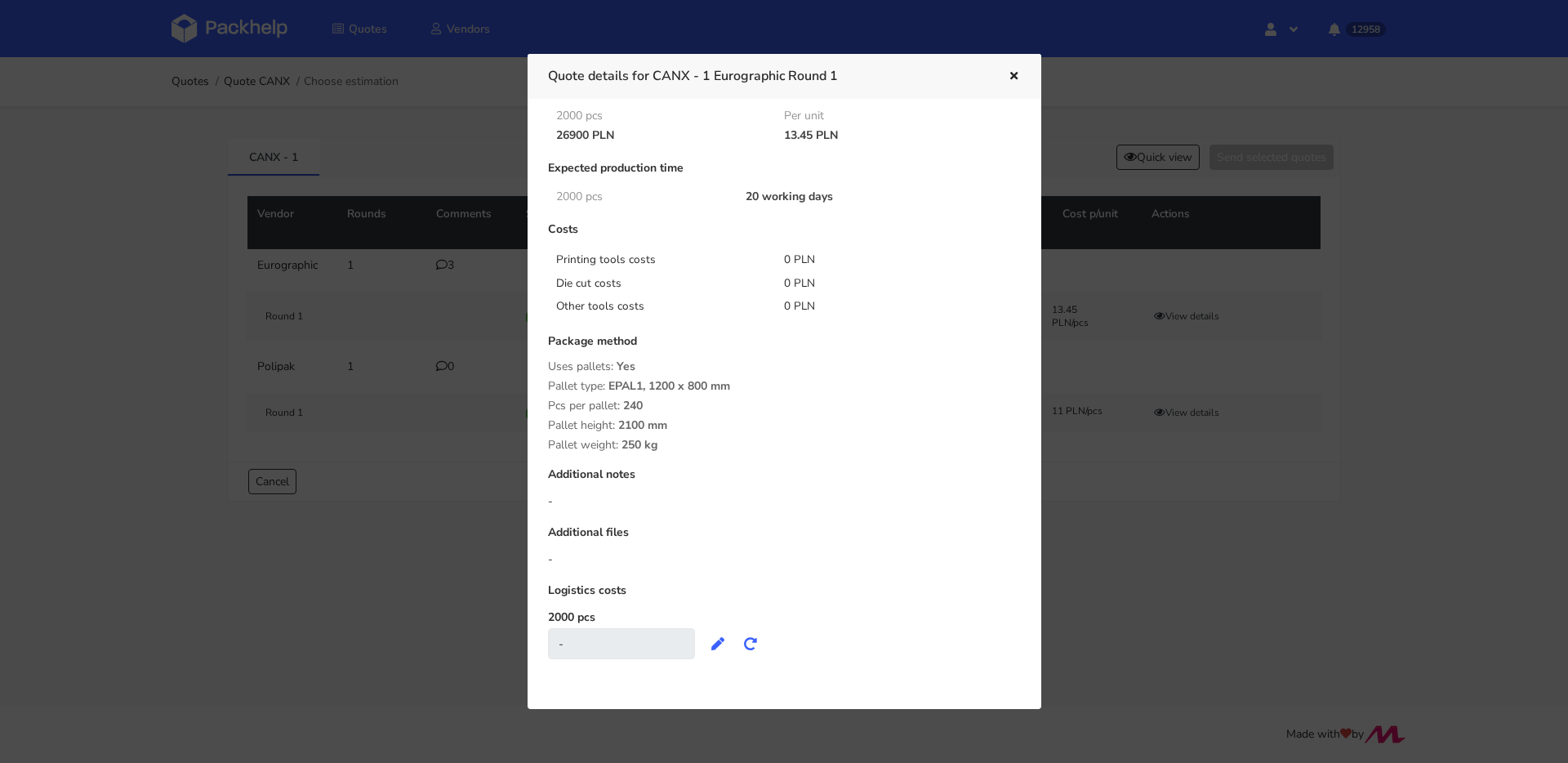 click at bounding box center (1013, 77) 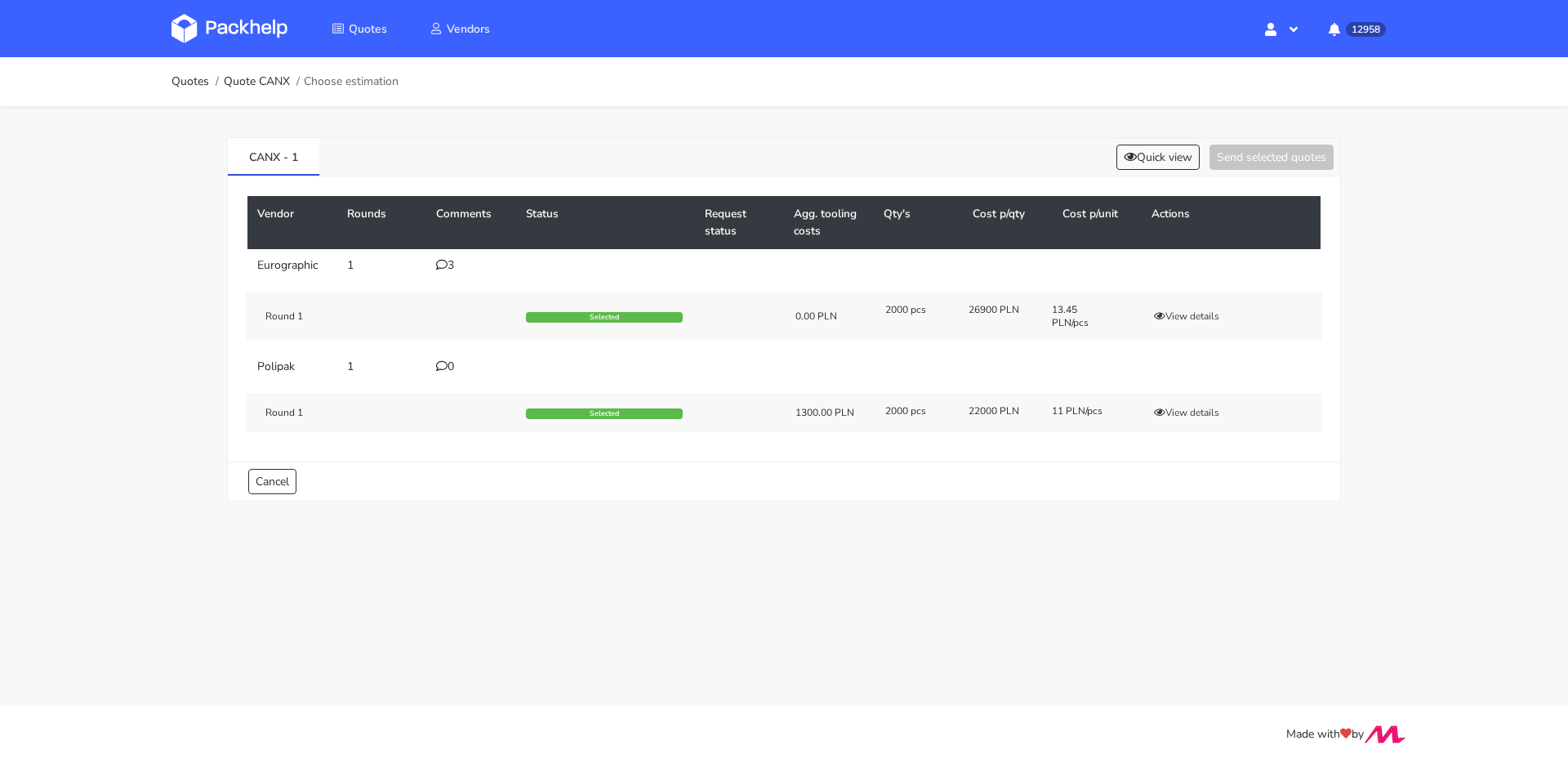 click on "3" at bounding box center [471, 265] 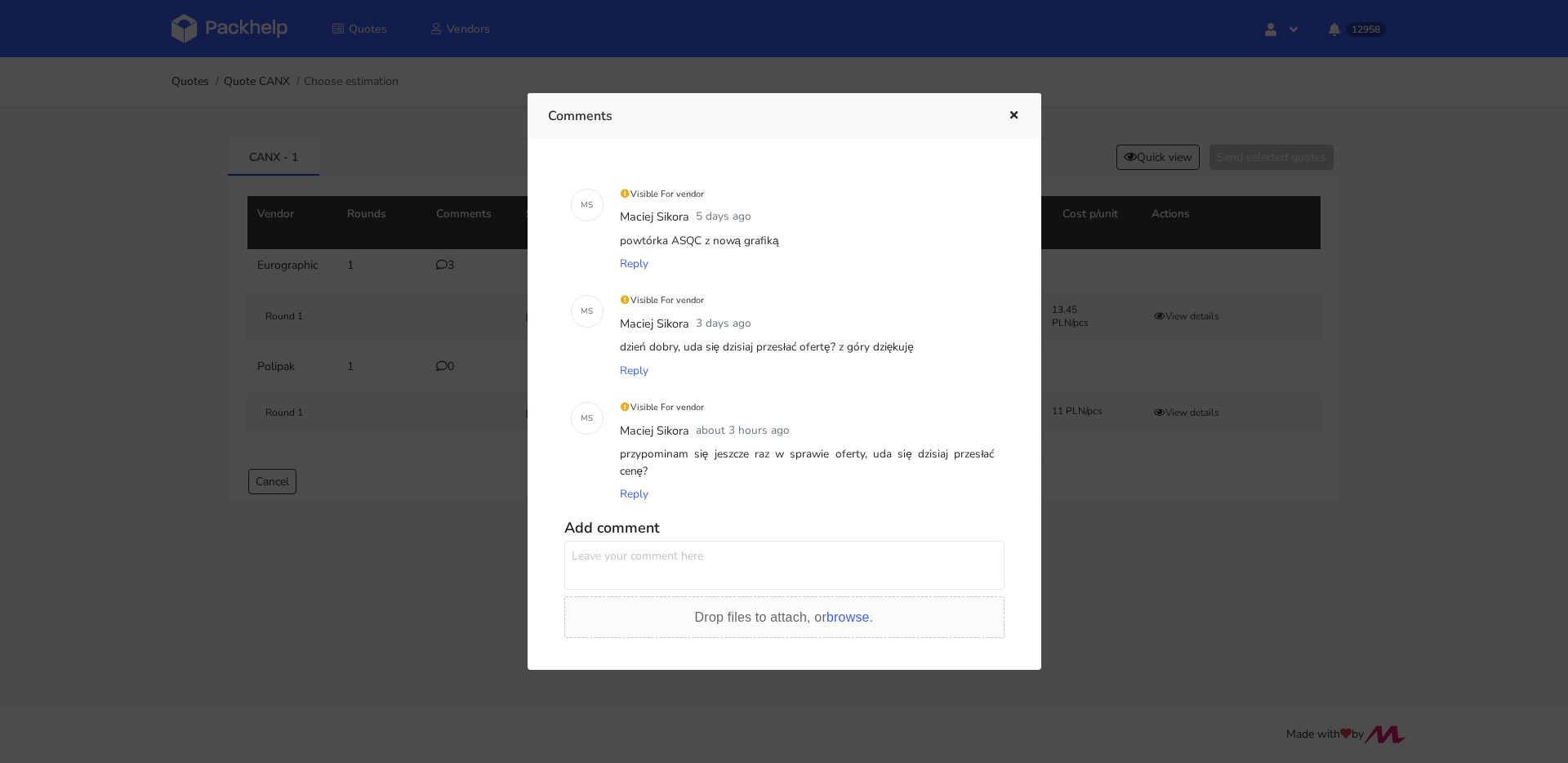 click at bounding box center [784, 382] 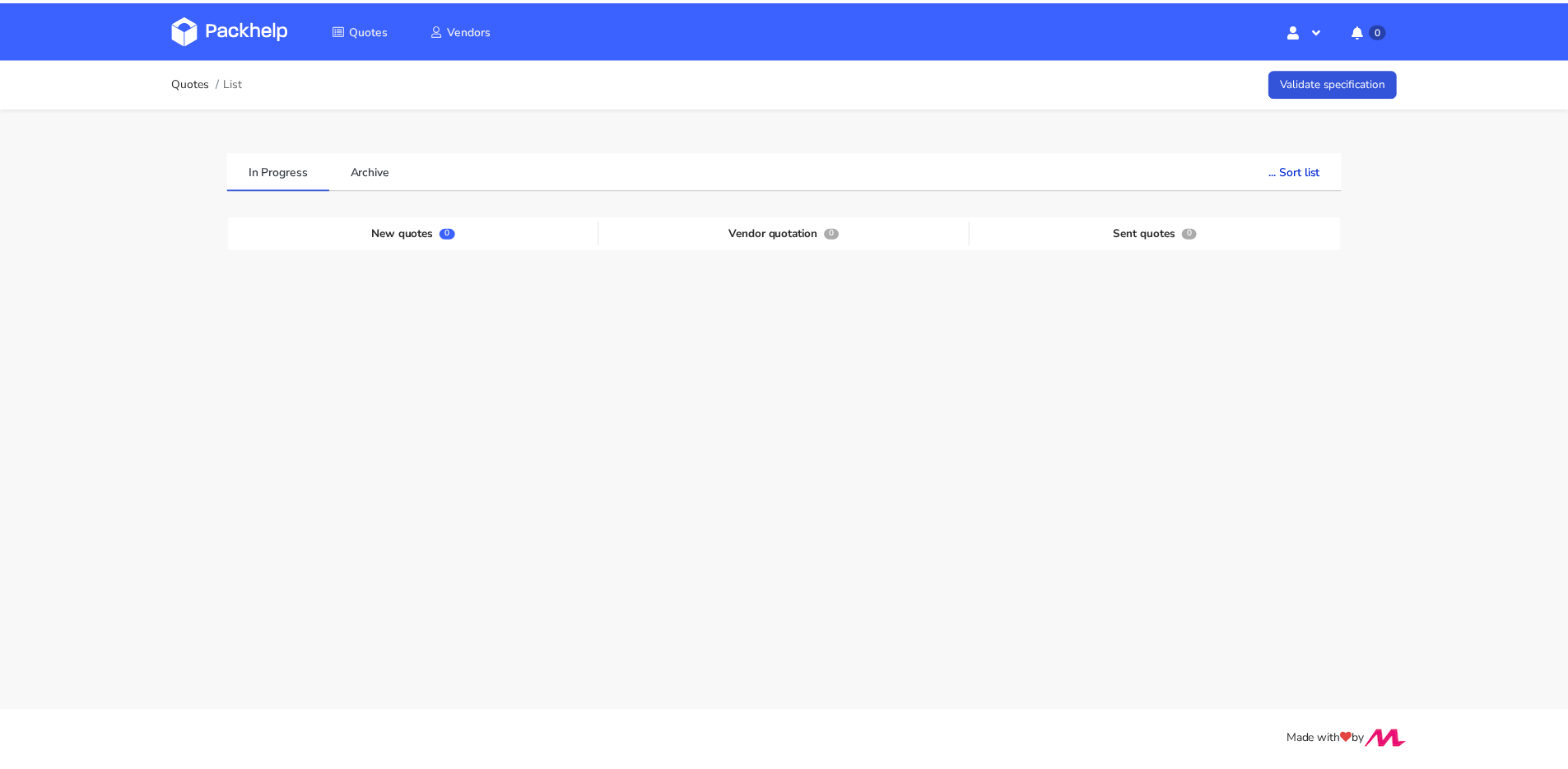 scroll, scrollTop: 0, scrollLeft: 0, axis: both 